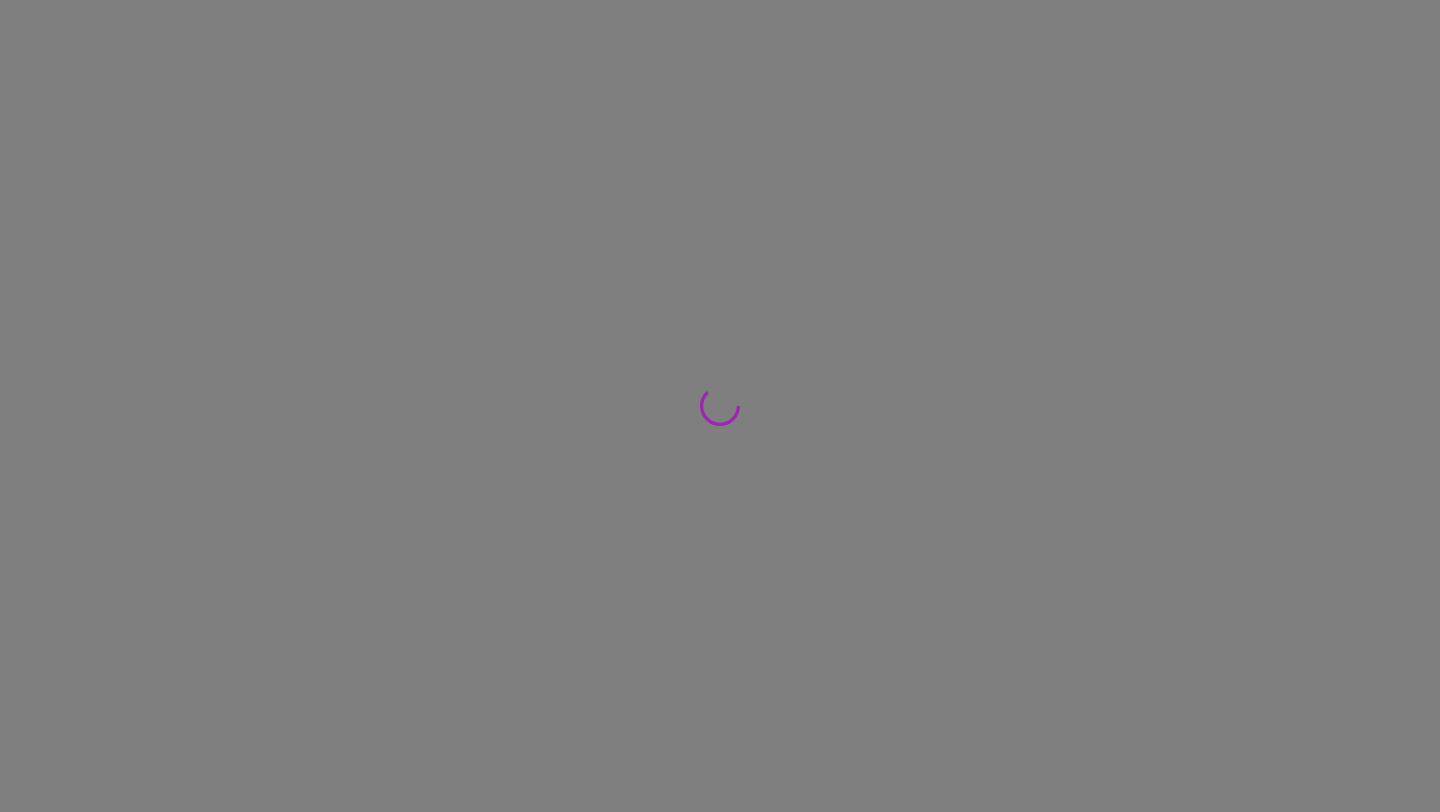 scroll, scrollTop: 0, scrollLeft: 0, axis: both 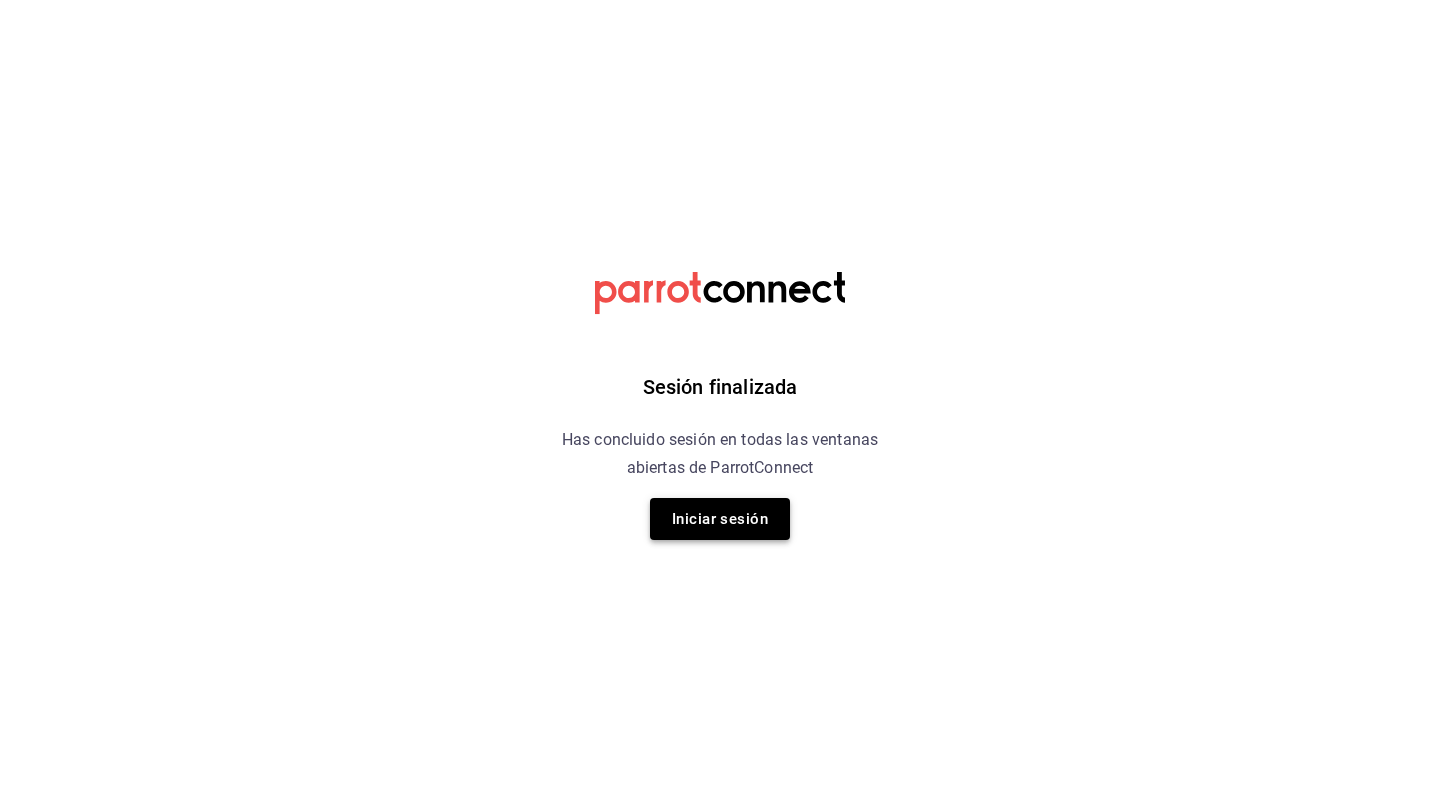 click on "Iniciar sesión" at bounding box center (720, 519) 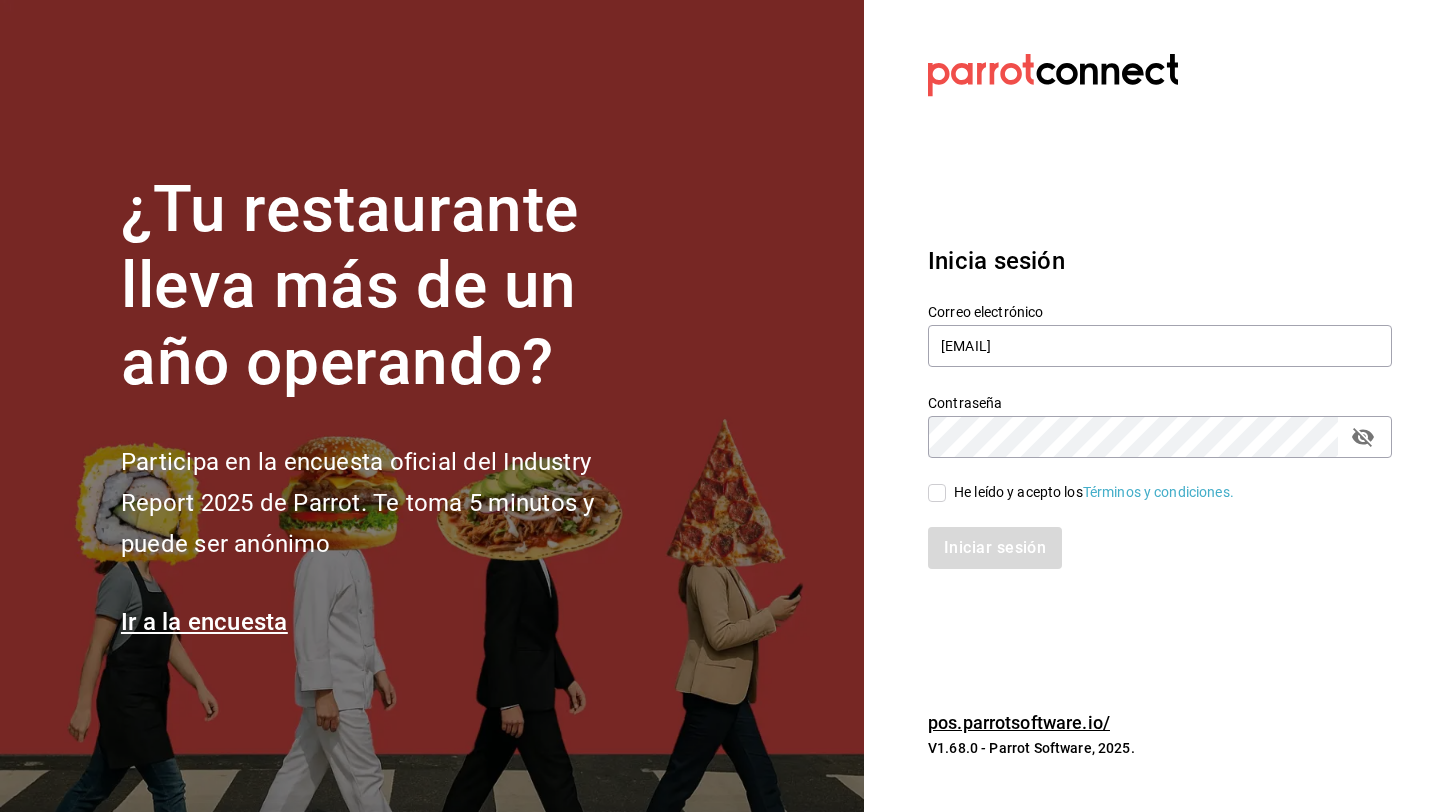 click on "He leído y acepto los  Términos y condiciones." at bounding box center [937, 493] 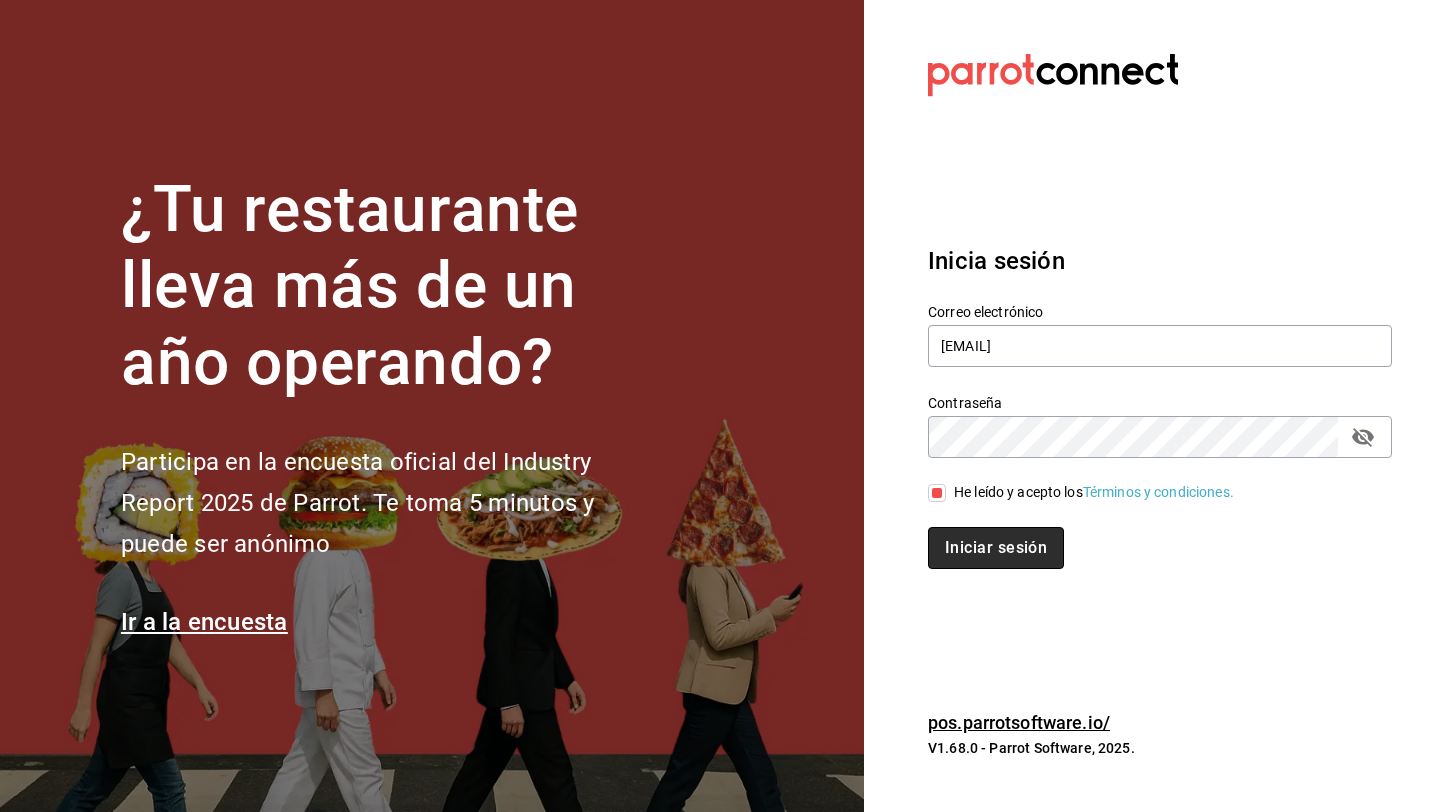 click on "Iniciar sesión" at bounding box center (996, 548) 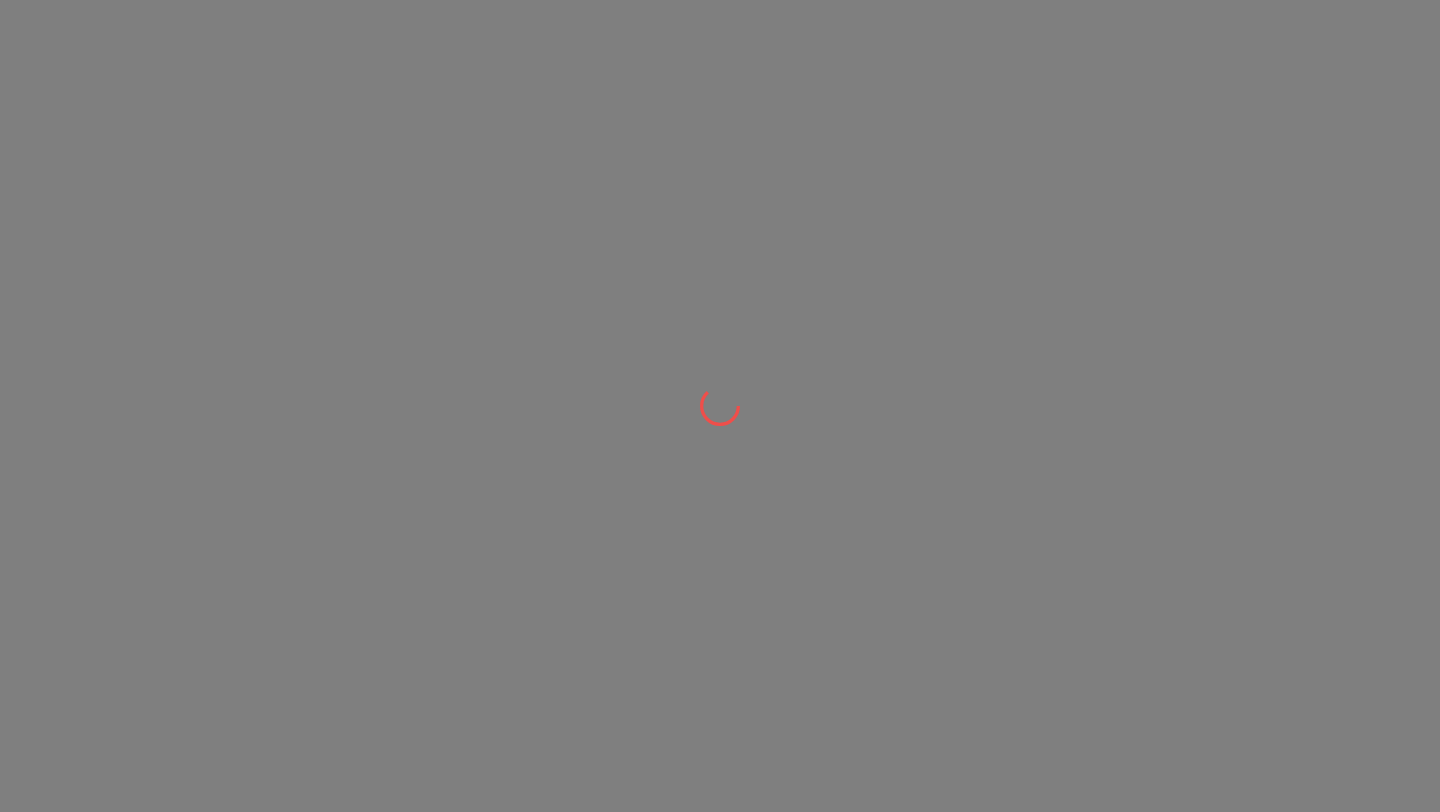 scroll, scrollTop: 0, scrollLeft: 0, axis: both 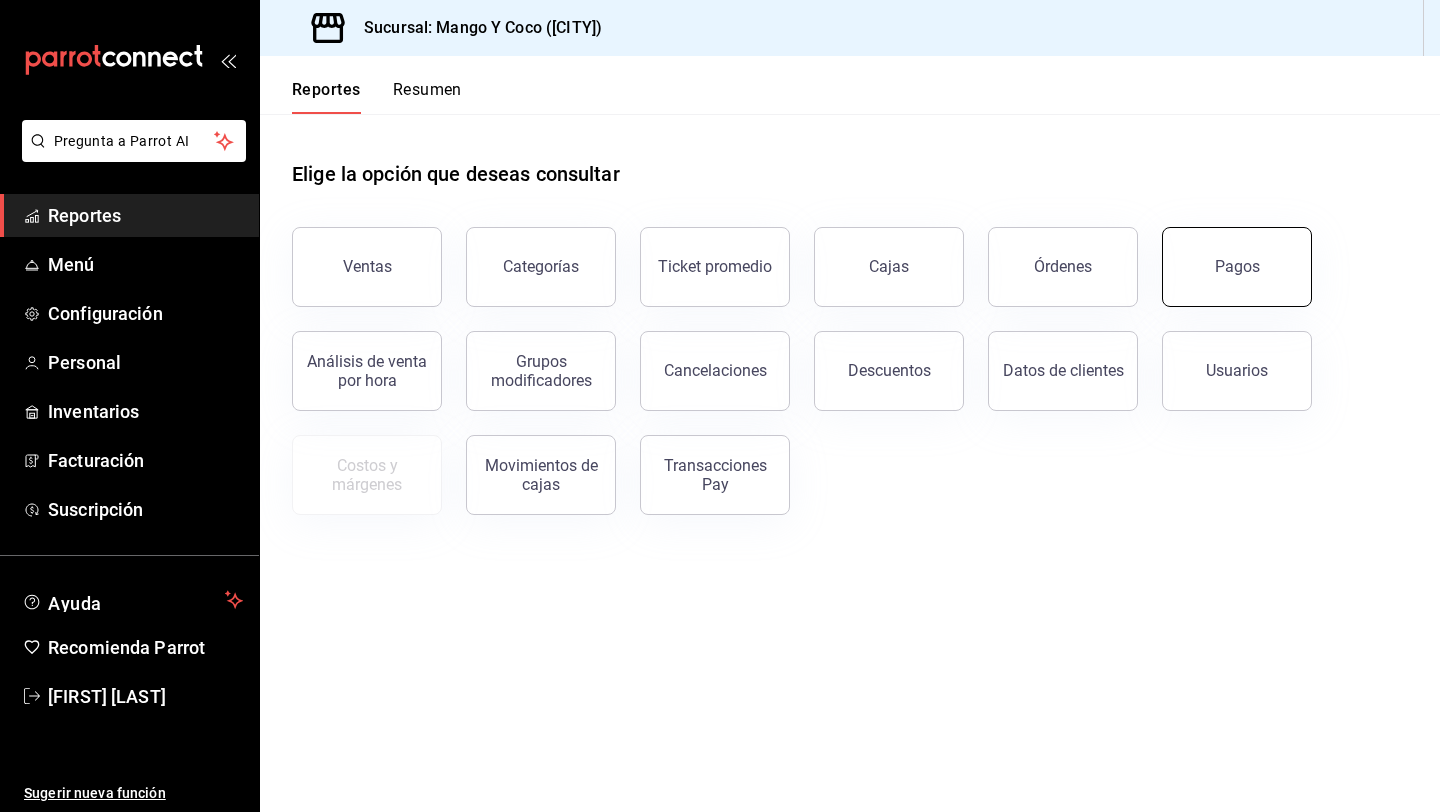 click on "Pagos" at bounding box center (1237, 267) 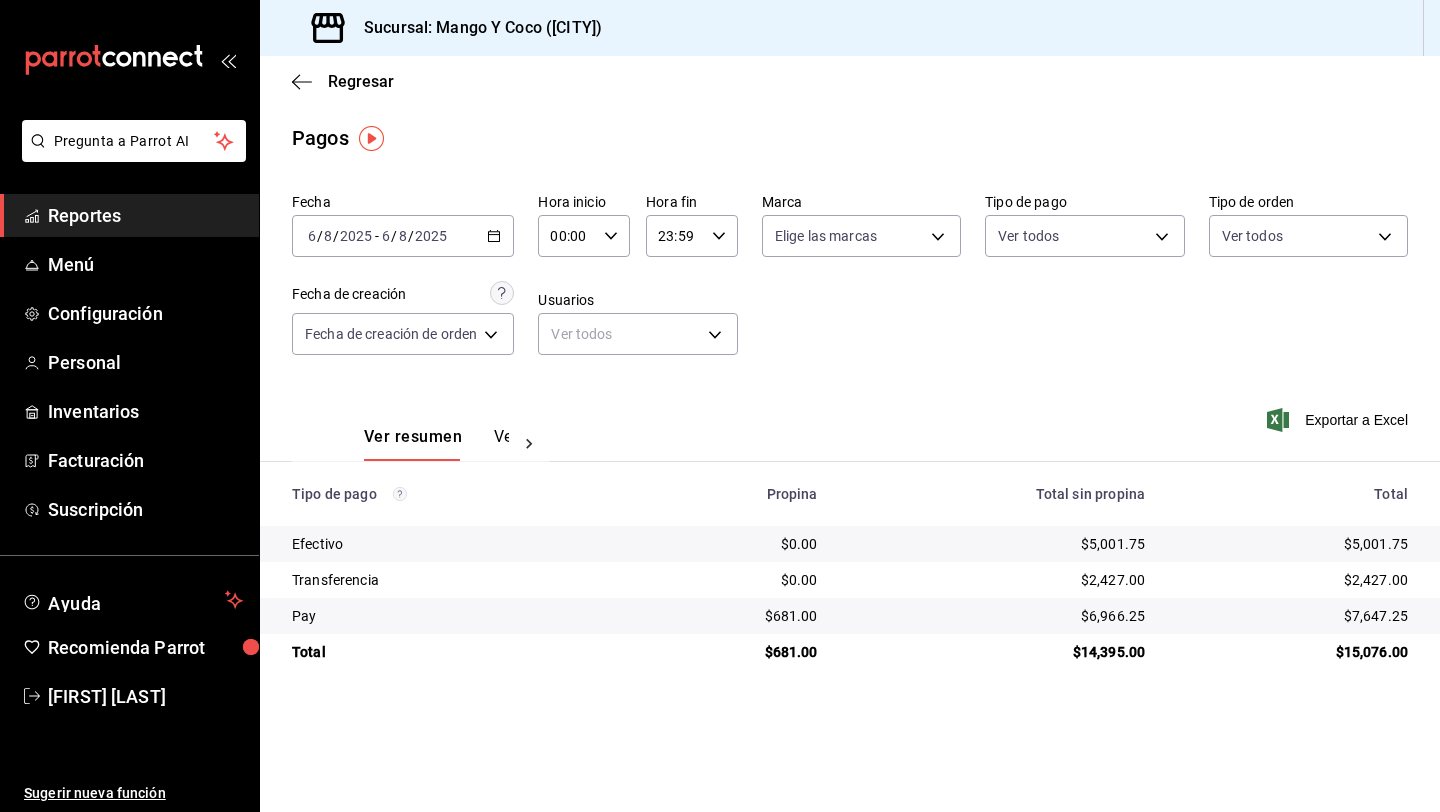 click on "Reportes" at bounding box center (129, 215) 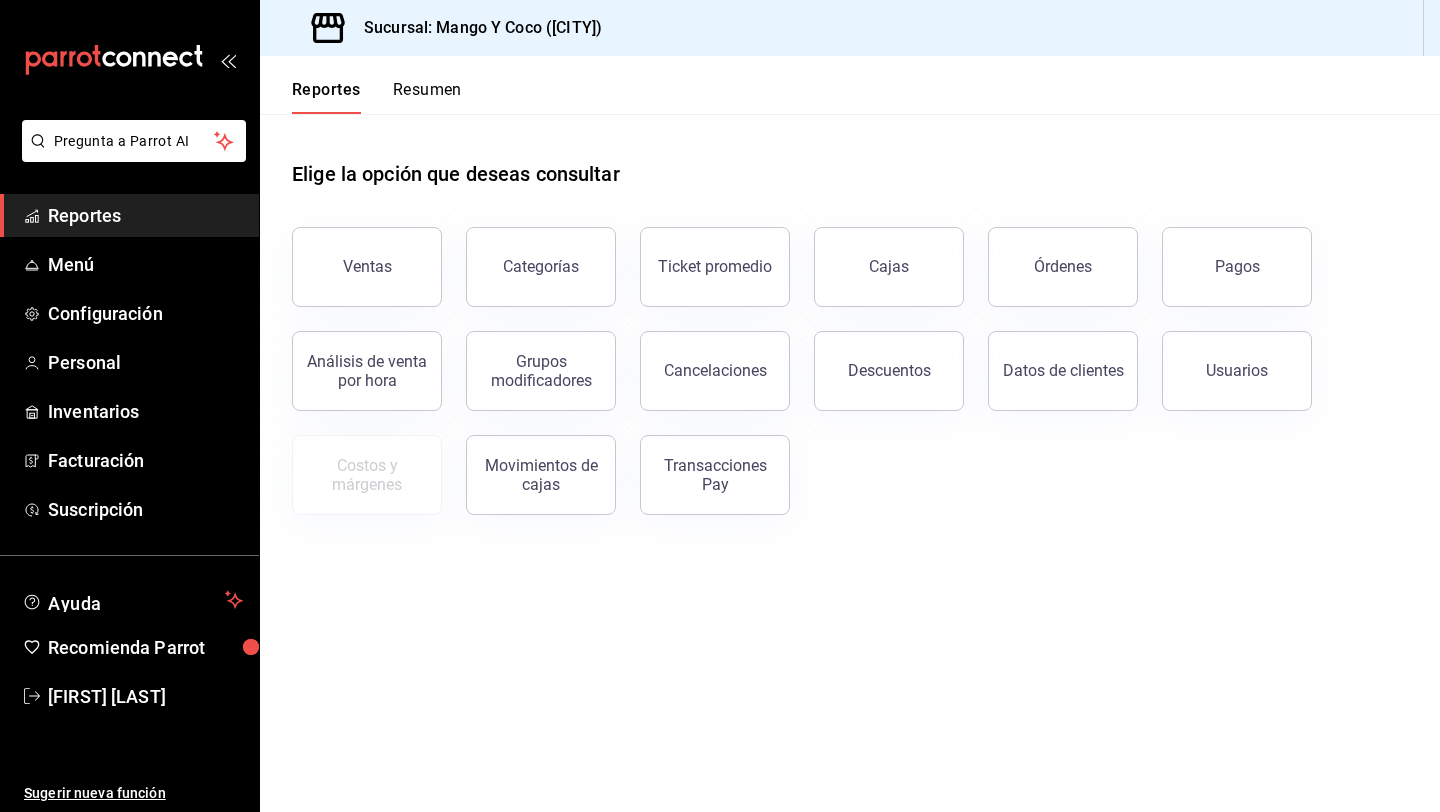 click on "Pagos" at bounding box center (1225, 255) 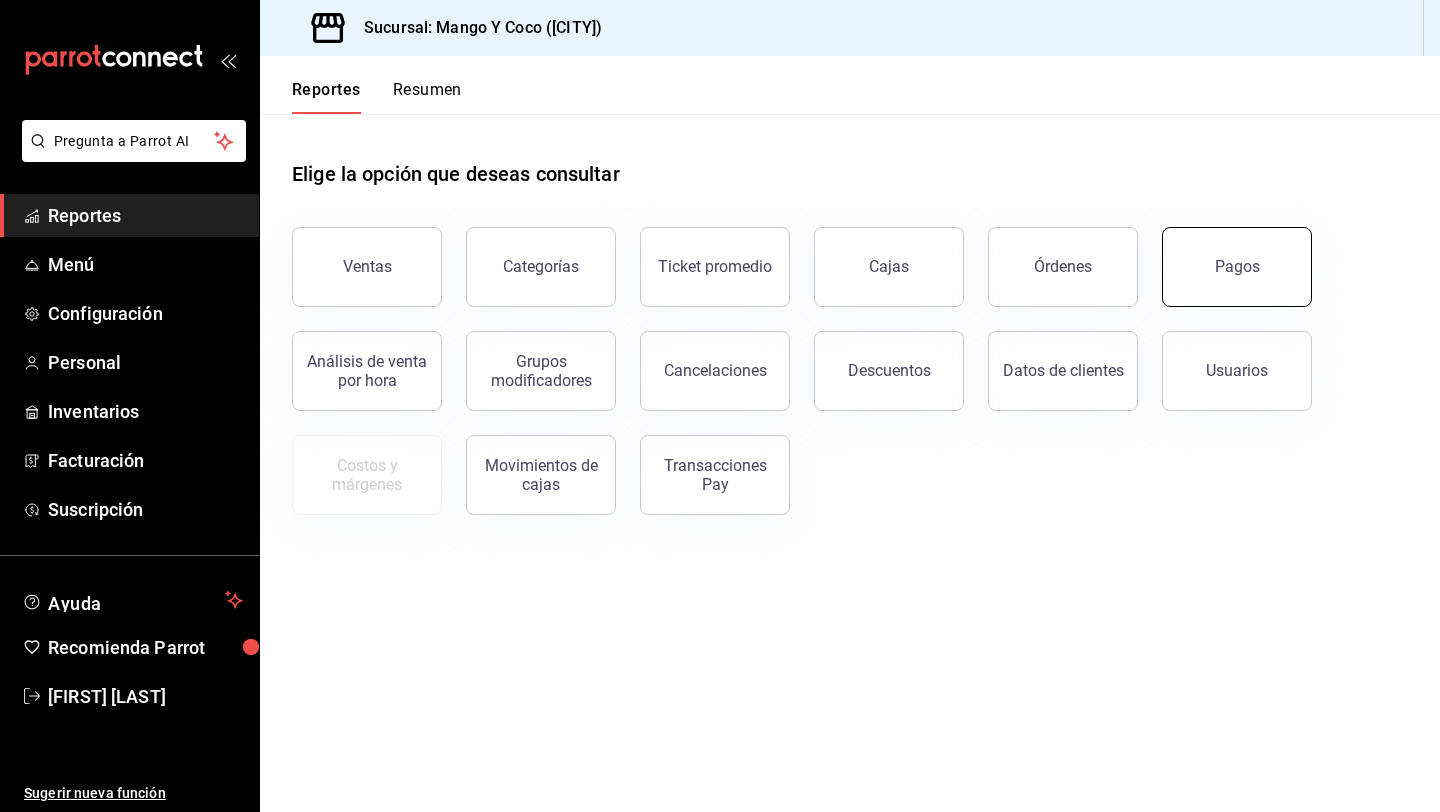 click on "Pagos" at bounding box center (1237, 267) 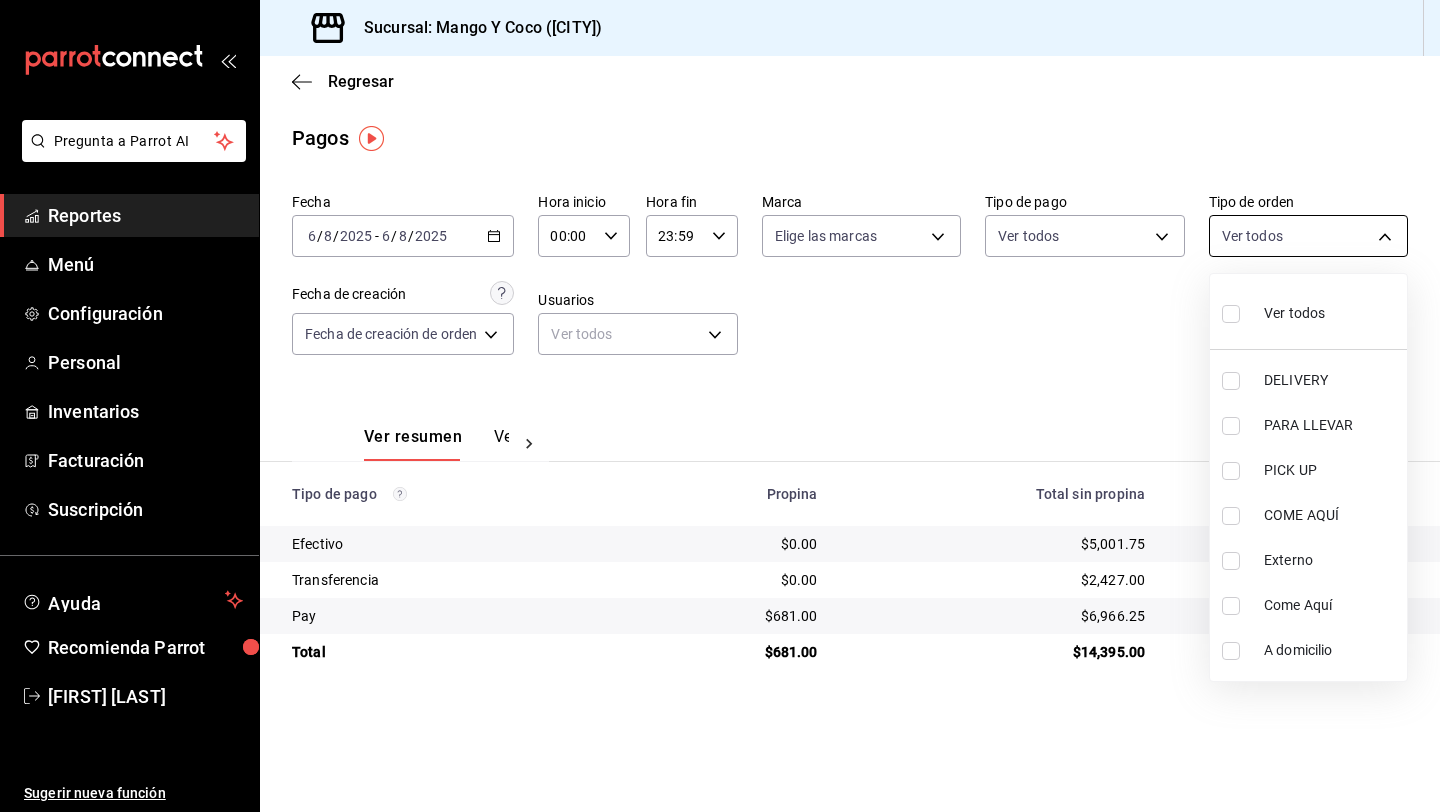 click on "Pregunta a Parrot AI Reportes   Menú   Configuración   Personal   Inventarios   Facturación   Suscripción   Ayuda Recomienda Parrot   [FIRST] [LAST]   Sugerir nueva función   Sucursal: Mango Y Coco ([CITY]) Regresar Pagos Fecha 2025-08-06 6 / 8 / 2025 - 2025-08-06 6 / 8 / 2025 Hora inicio 00:00 Hora inicio Hora fin 23:59 Hora fin Marca Elige las marcas Tipo de pago Ver todos Tipo de orden Ver todos Fecha de creación   Fecha de creación de orden ORDER Usuarios Ver todos null Ver resumen Ver pagos Exportar a Excel Tipo de pago   Propina Total sin propina Total Efectivo $0.00 $5,001.75 $5,001.75 Transferencia $0.00 $2,427.00 $2,427.00 Pay $681.00 $6,966.25 $7,647.25 Total $681.00 $14,395.00 $15,076.00 Pregunta a Parrot AI Reportes   Menú   Configuración   Personal   Inventarios   Facturación   Suscripción   Ayuda Recomienda Parrot   [FIRST] [LAST]   Sugerir nueva función   GANA 1 MES GRATIS EN TU SUSCRIPCIÓN AQUÍ Ver video tutorial Ir a video Visitar centro de ayuda (81) [PHONE] (81) [PHONE]" at bounding box center [720, 406] 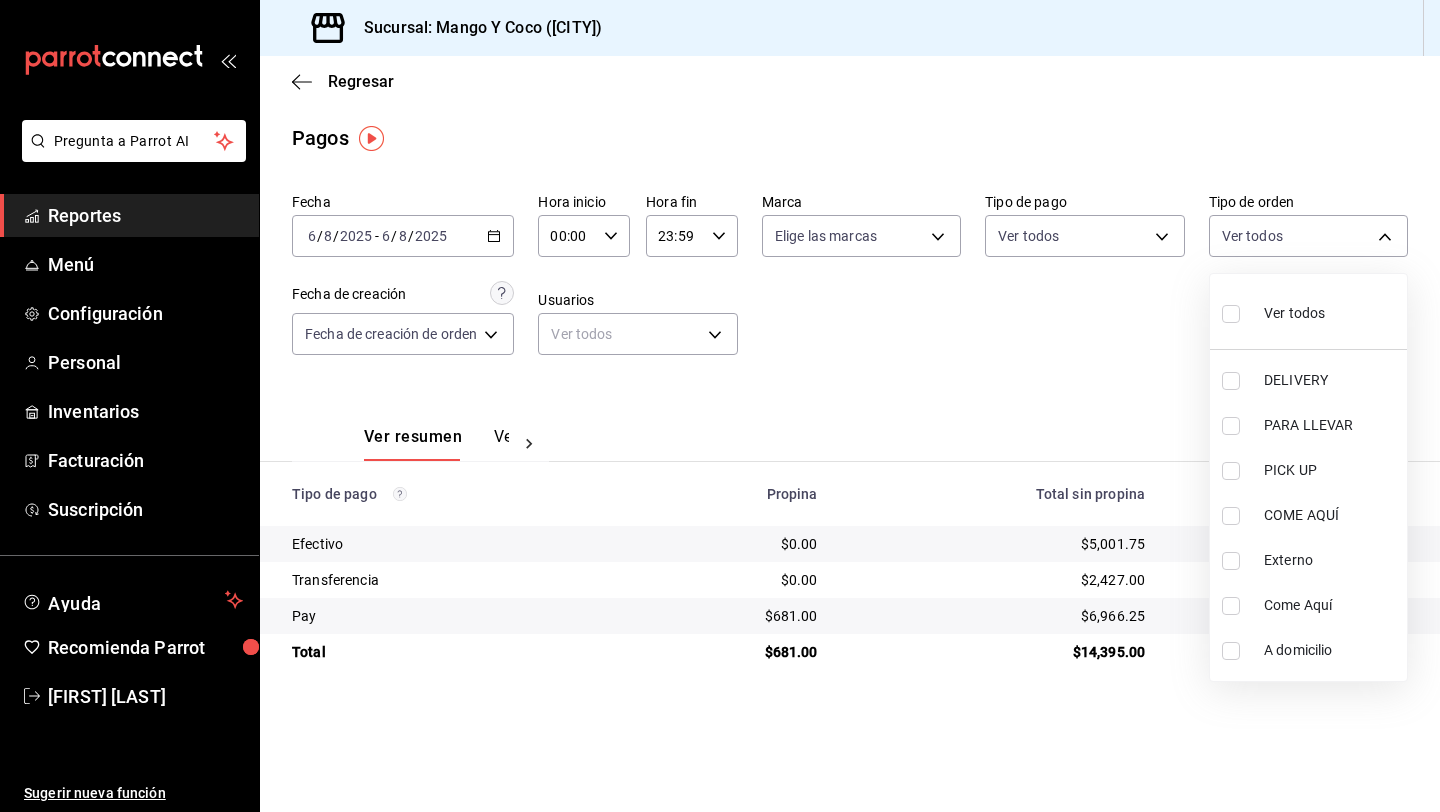 click at bounding box center (1231, 314) 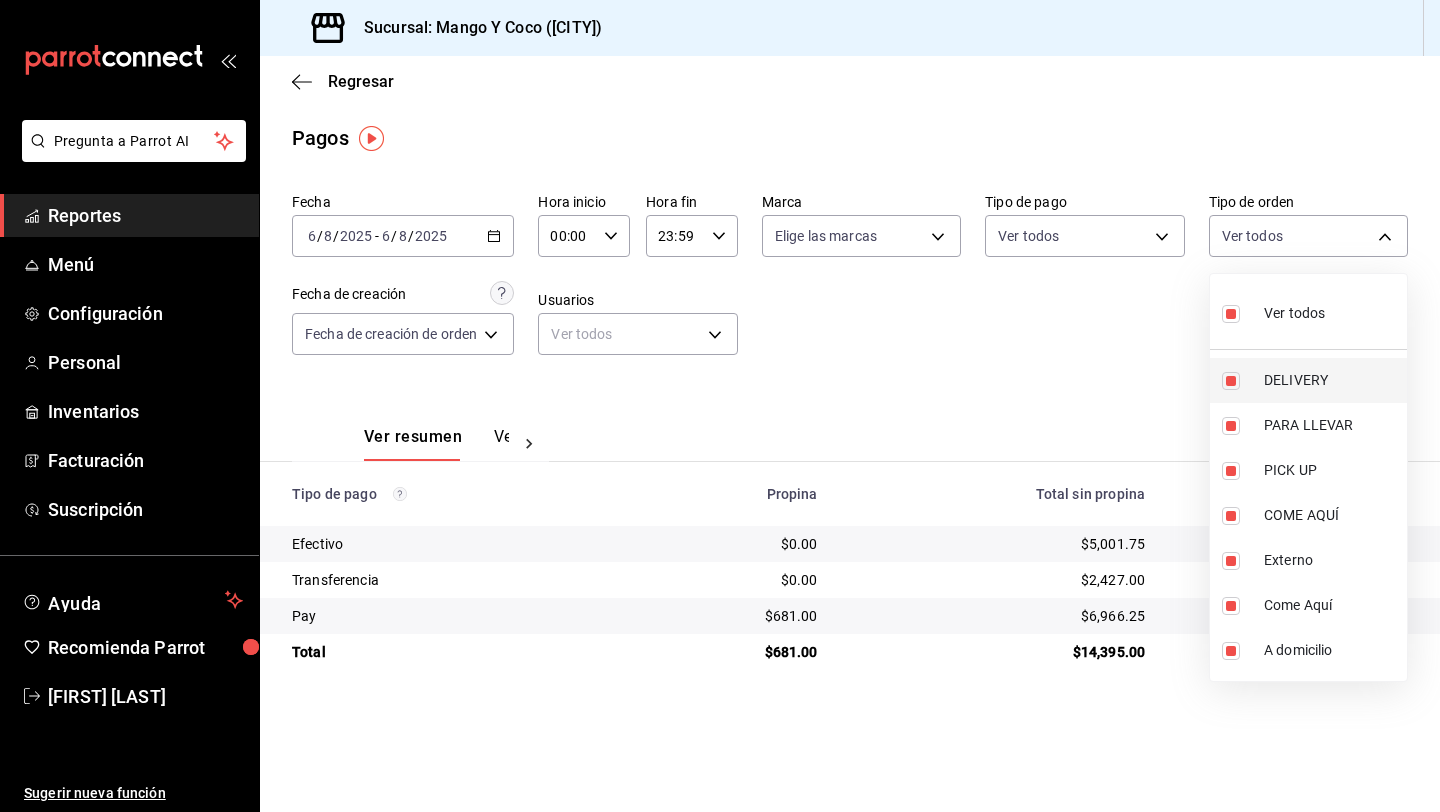 click at bounding box center [1231, 381] 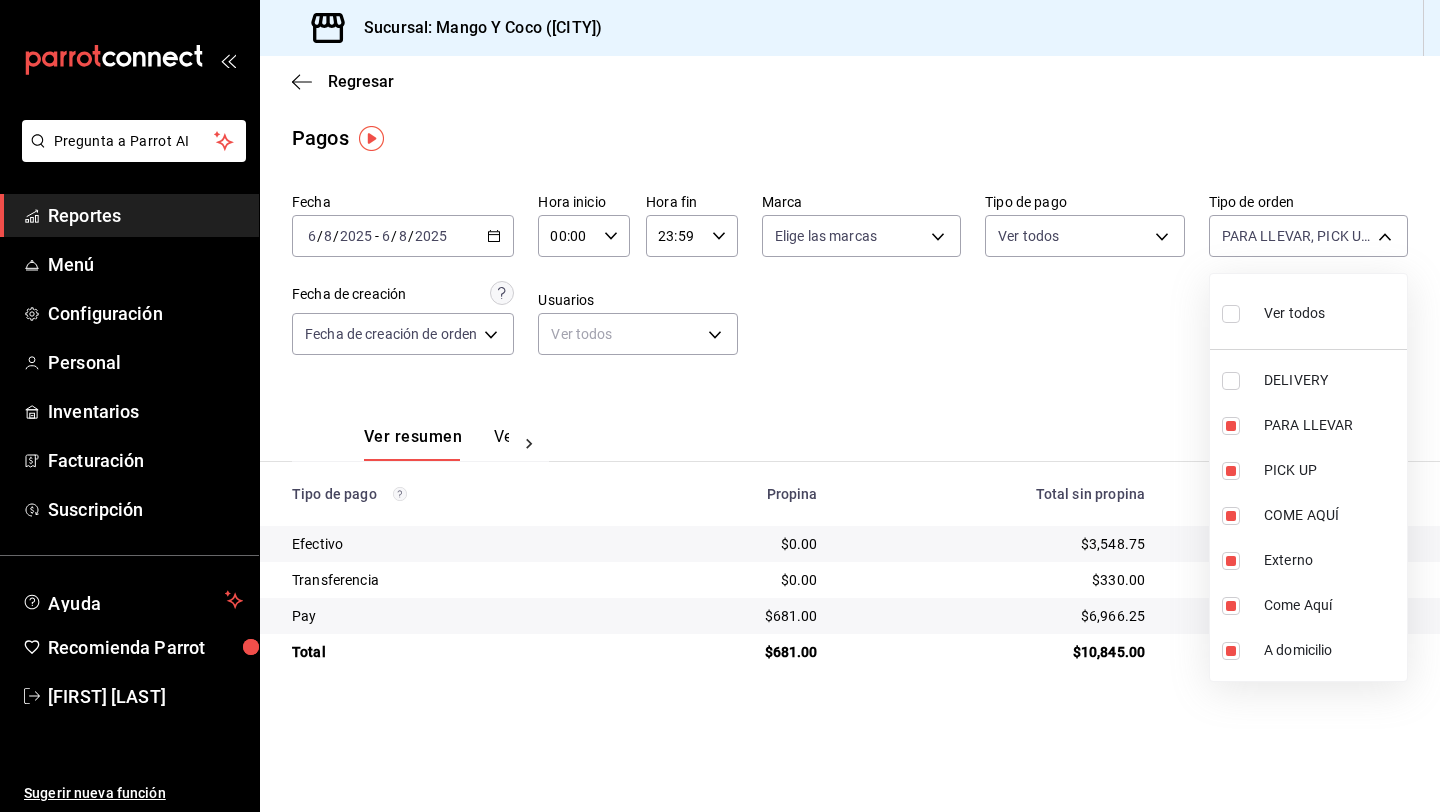 click at bounding box center [720, 406] 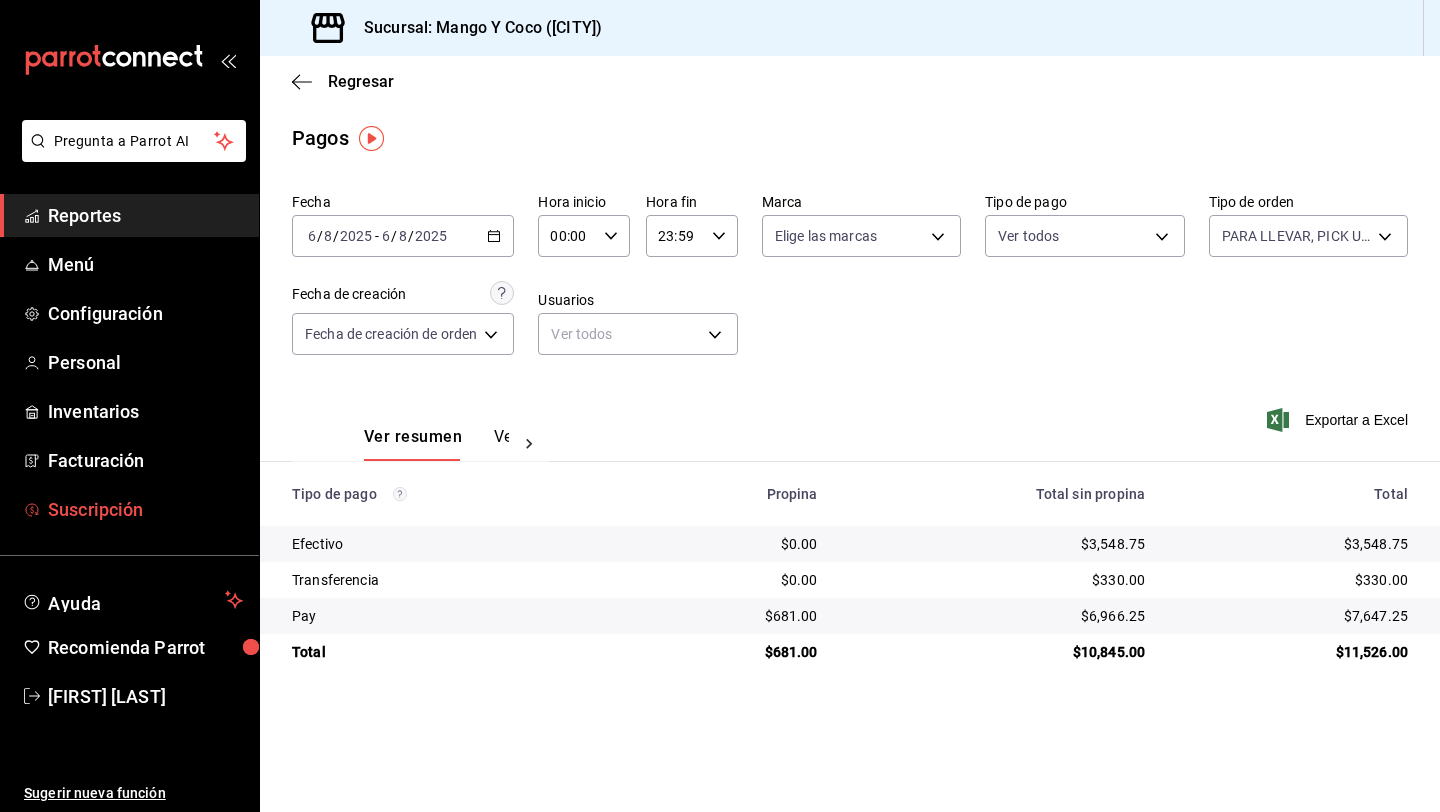 click on "Suscripción" at bounding box center [145, 509] 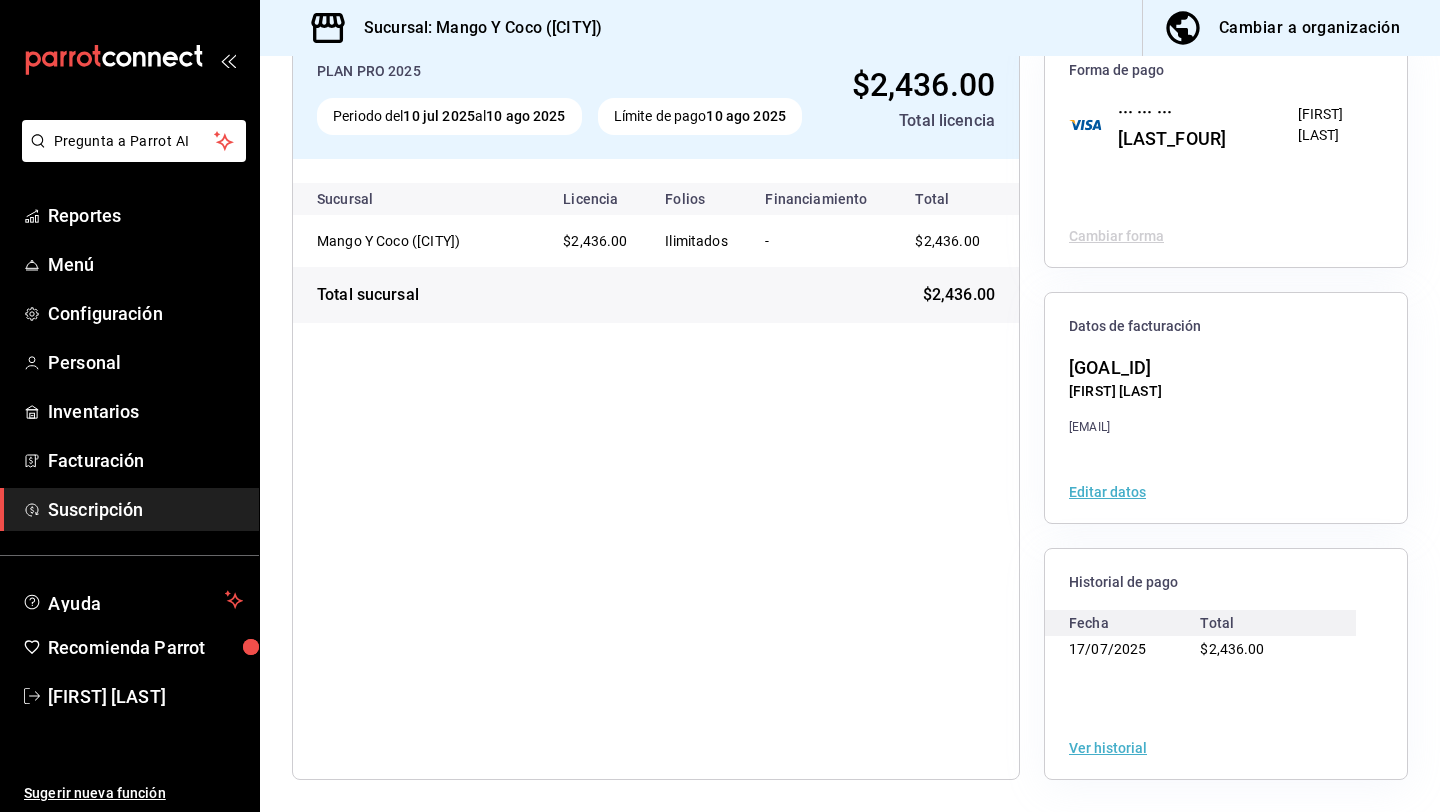 scroll, scrollTop: 0, scrollLeft: 0, axis: both 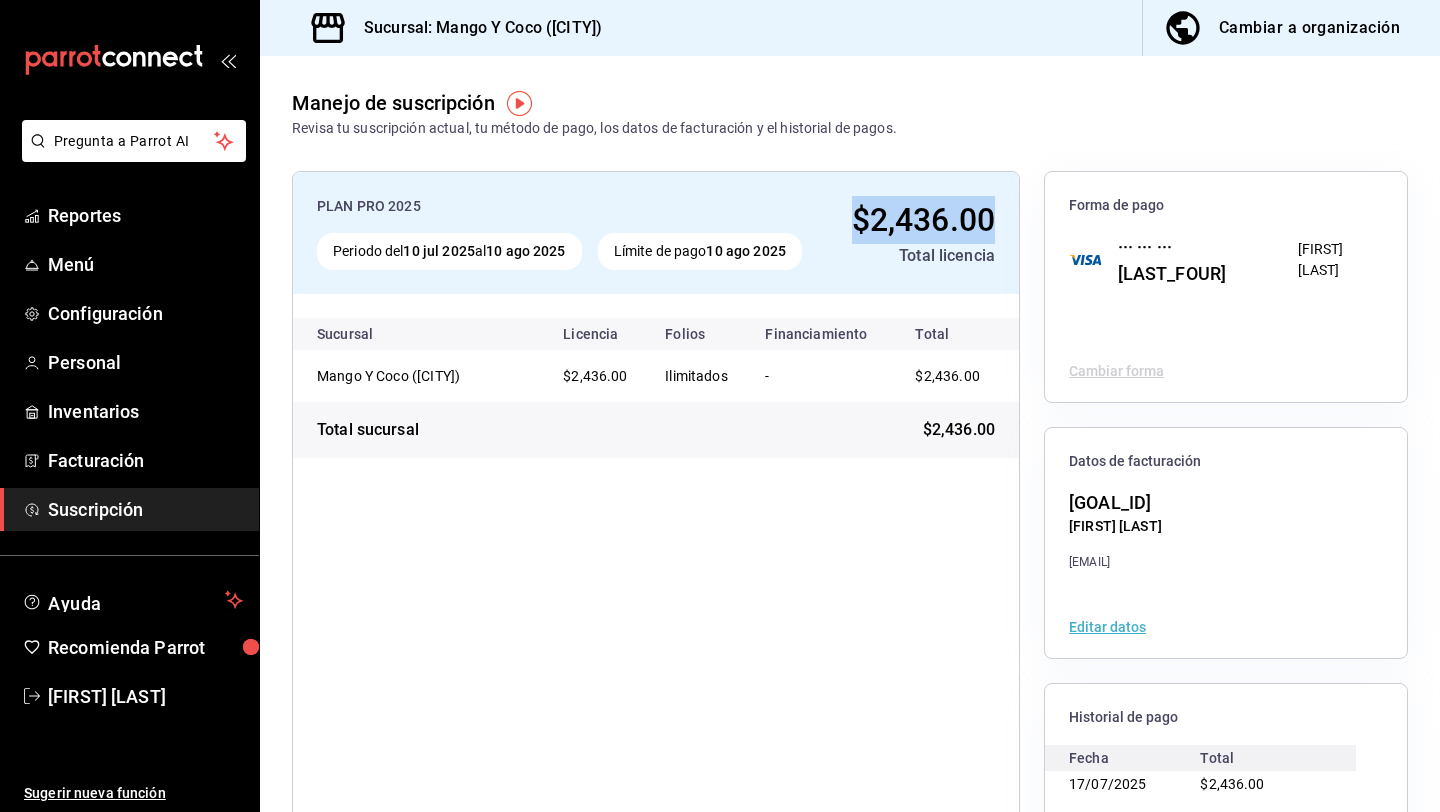 drag, startPoint x: 850, startPoint y: 218, endPoint x: 995, endPoint y: 227, distance: 145.27904 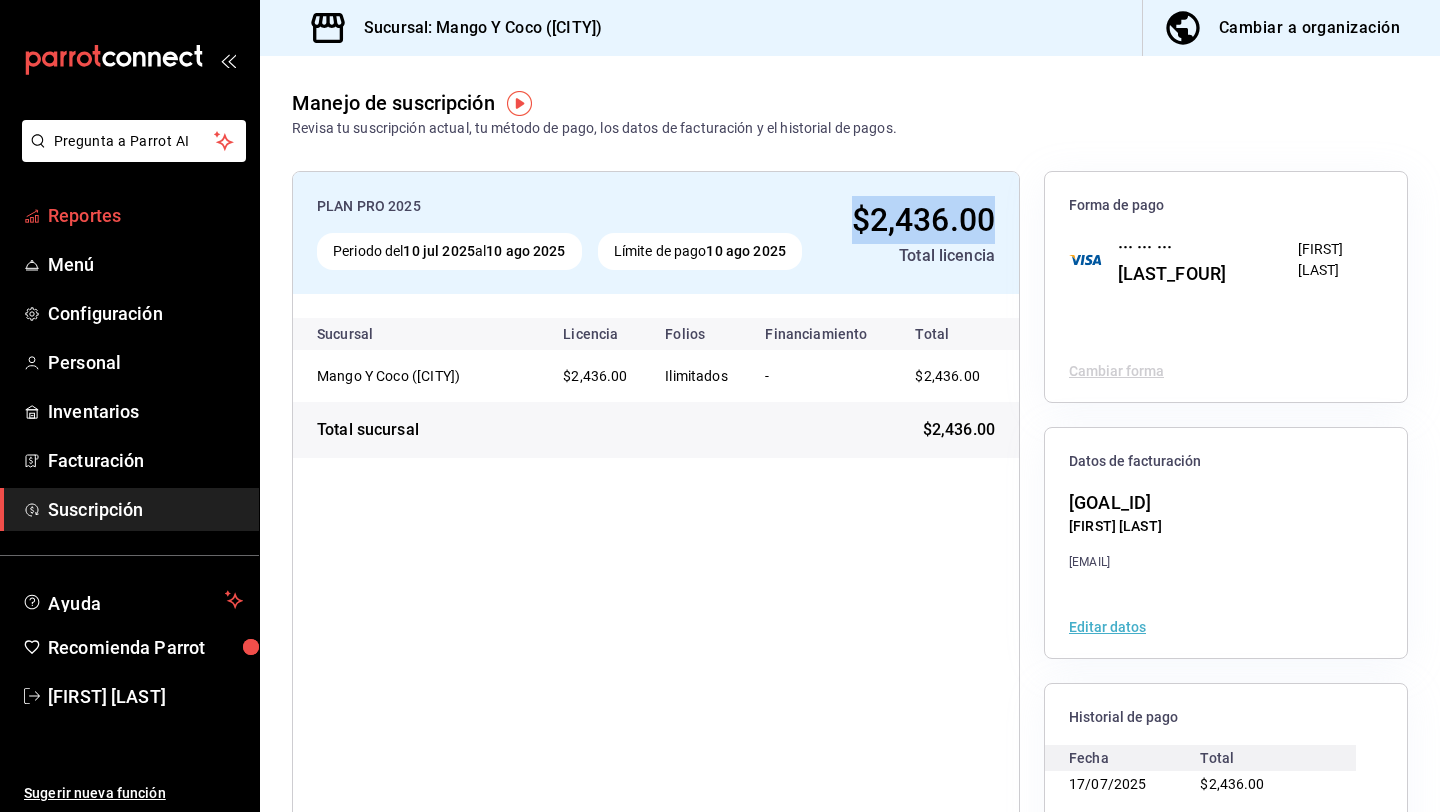 click on "Reportes" at bounding box center [145, 215] 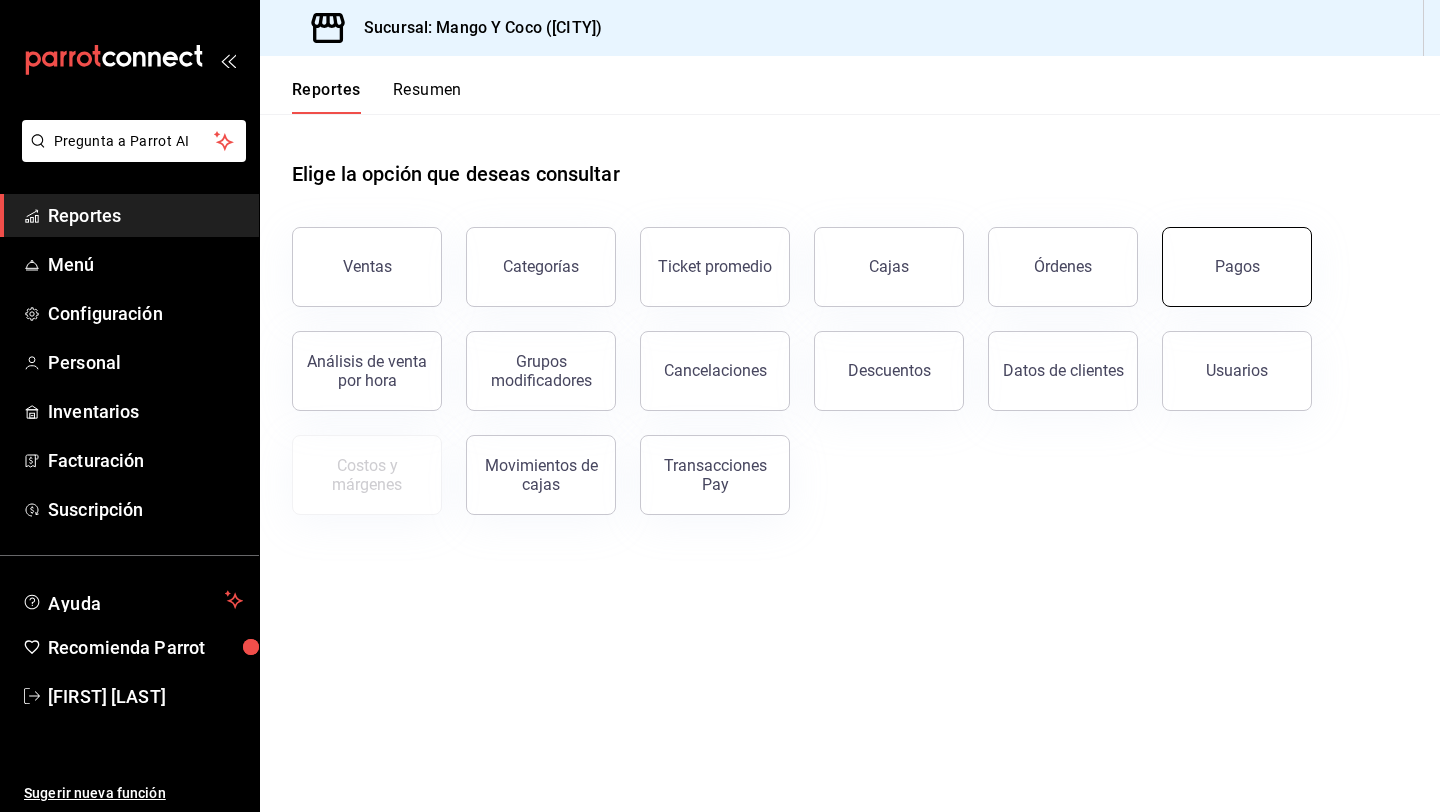 click on "Pagos" at bounding box center (1237, 267) 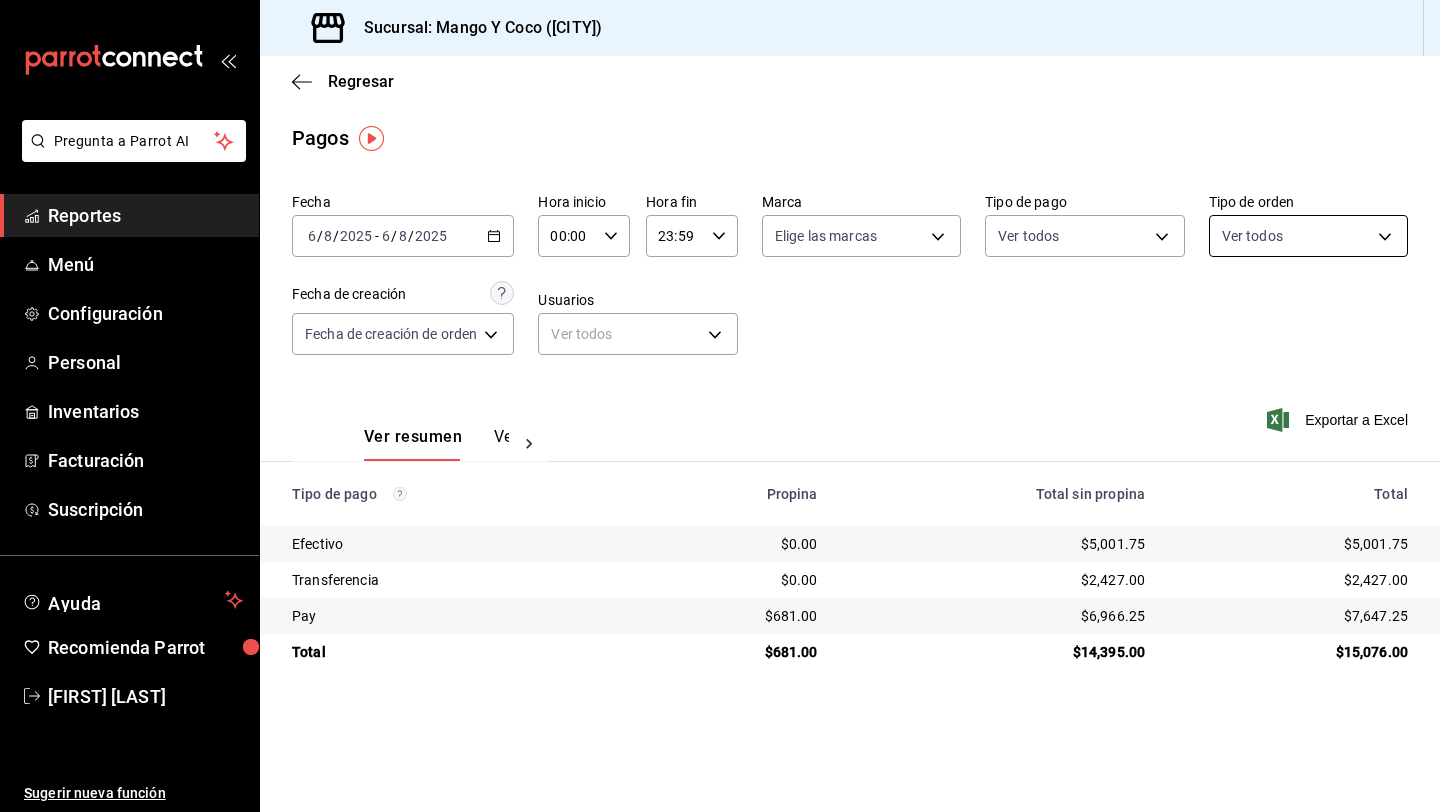 click on "Pregunta a Parrot AI Reportes   Menú   Configuración   Personal   Inventarios   Facturación   Suscripción   Ayuda Recomienda Parrot   [FIRST] [LAST]   Sugerir nueva función   Sucursal: Mango Y Coco ([CITY]) Regresar Pagos Fecha 2025-08-06 6 / 8 / 2025 - 2025-08-06 6 / 8 / 2025 Hora inicio 00:00 Hora inicio Hora fin 23:59 Hora fin Marca Elige las marcas Tipo de pago Ver todos Tipo de orden Ver todos Fecha de creación   Fecha de creación de orden ORDER Usuarios Ver todos null Ver resumen Ver pagos Exportar a Excel Tipo de pago   Propina Total sin propina Total Efectivo $0.00 $5,001.75 $5,001.75 Transferencia $0.00 $2,427.00 $2,427.00 Pay $681.00 $6,966.25 $7,647.25 Total $681.00 $14,395.00 $15,076.00 GANA 1 MES GRATIS EN TU SUSCRIPCIÓN AQUÍ ¿Recuerdas cómo empezó tu restaurante?
Hoy puedes ayudar a un colega a tener el mismo cambio que tú viviste.
Recomienda Parrot directamente desde tu Portal Administrador.
Es fácil y rápido.
🎁 Por cada restaurante que se una, ganas 1 mes gratis. Reportes" at bounding box center [720, 406] 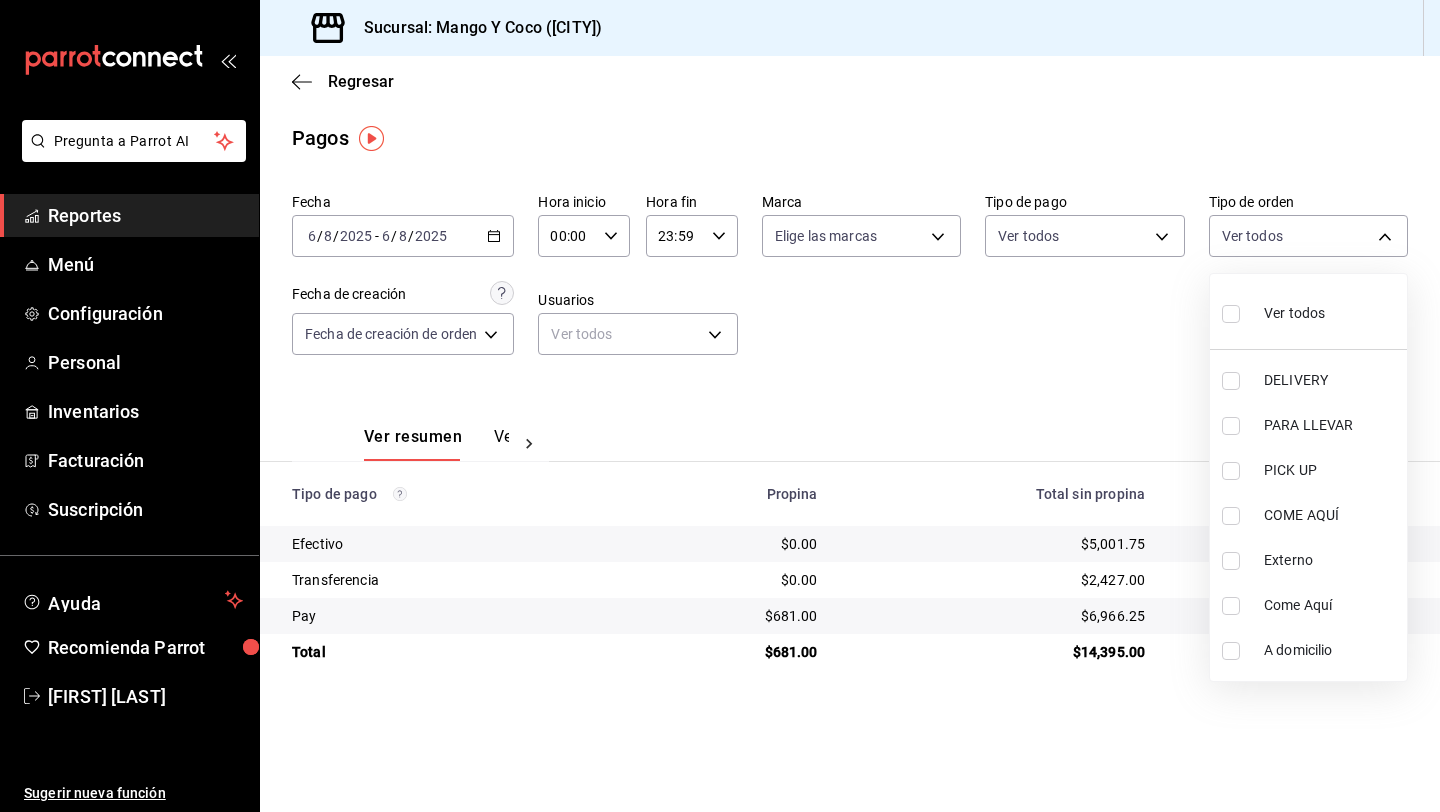 click at bounding box center (1231, 314) 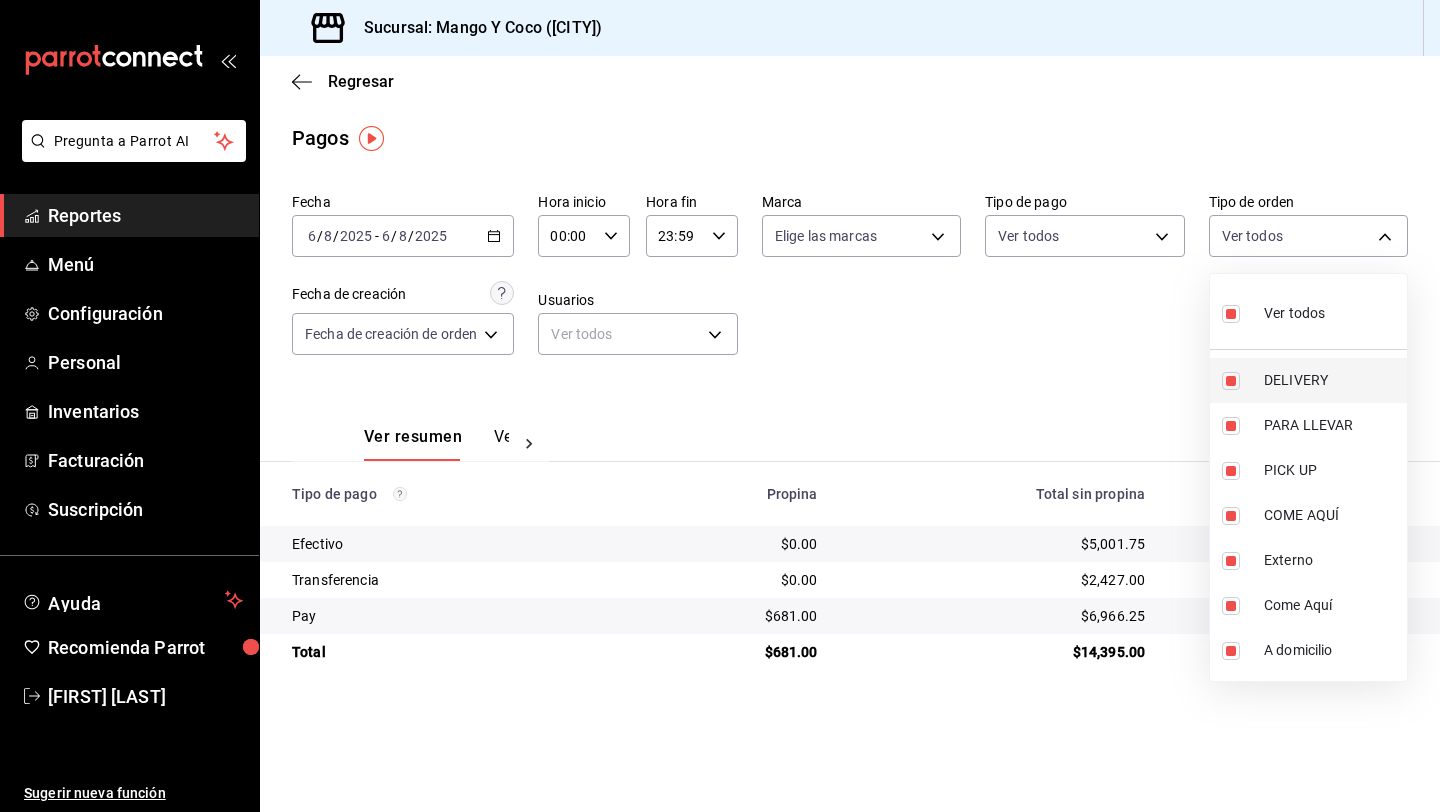 click at bounding box center (1231, 381) 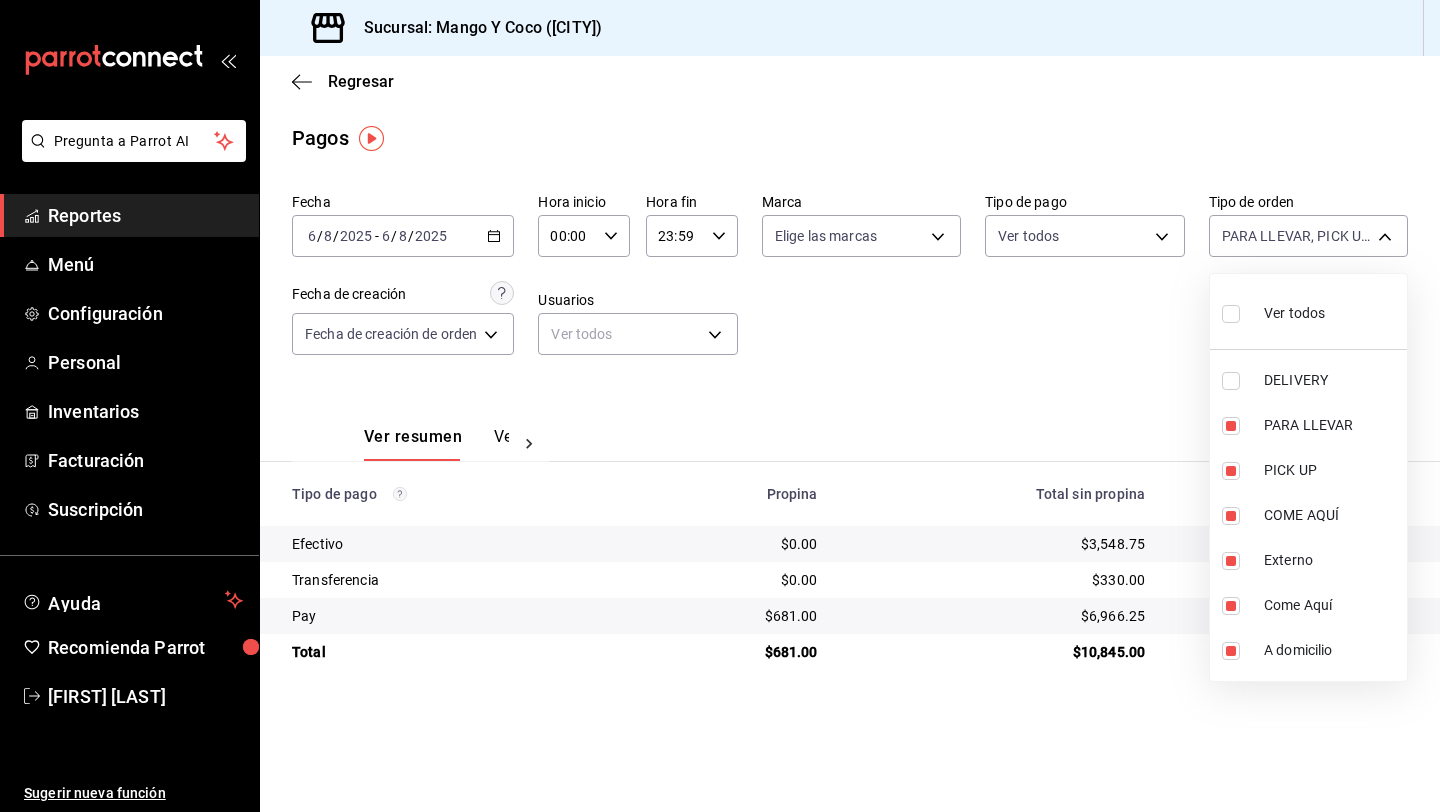 click at bounding box center [720, 406] 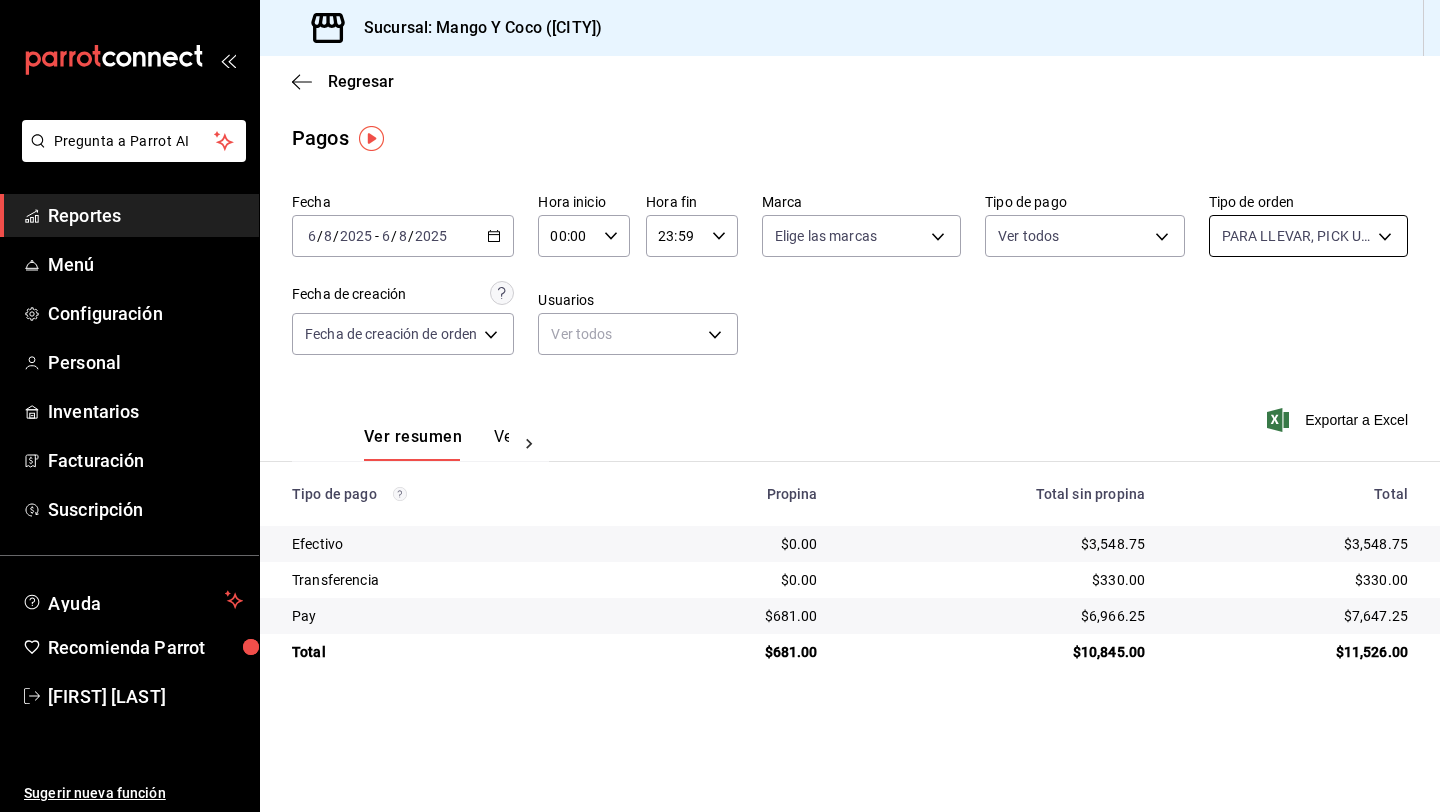 click on "Pregunta a Parrot AI Reportes   Menú   Configuración   Personal   Inventarios   Facturación   Suscripción   Ayuda Recomienda Parrot   [FIRST] [LAST]   Sugerir nueva función   Sucursal: Mango Y Coco ([CITY]) Regresar Pagos Fecha 2025-08-06 6 / 8 / 2025 - 2025-08-06 6 / 8 / 2025 Hora inicio 00:00 Hora inicio Hora fin 23:59 Hora fin Marca Elige las marcas Tipo de pago Ver todos Tipo de orden PARA LLEVAR, PICK UP, COME AQUÍ, Externo, Come Aquí, A domicilio [UUID],[UUID],[UUID],EXTERNAL,[UUID],[UUID] Fecha de creación   Fecha de creación de orden ORDER Usuarios Ver todos null Ver resumen Ver pagos Exportar a Excel Tipo de pago   Propina Total sin propina Total Efectivo $0.00 $3,548.75 $3,548.75 Transferencia $0.00 $330.00 $330.00 Pay $681.00 $6,966.25 $7,647.25 Total $681.00 $10,845.00 $11,526.00 GANA 1 MES GRATIS EN TU SUSCRIPCIÓN AQUÍ Ver video tutorial" at bounding box center (720, 406) 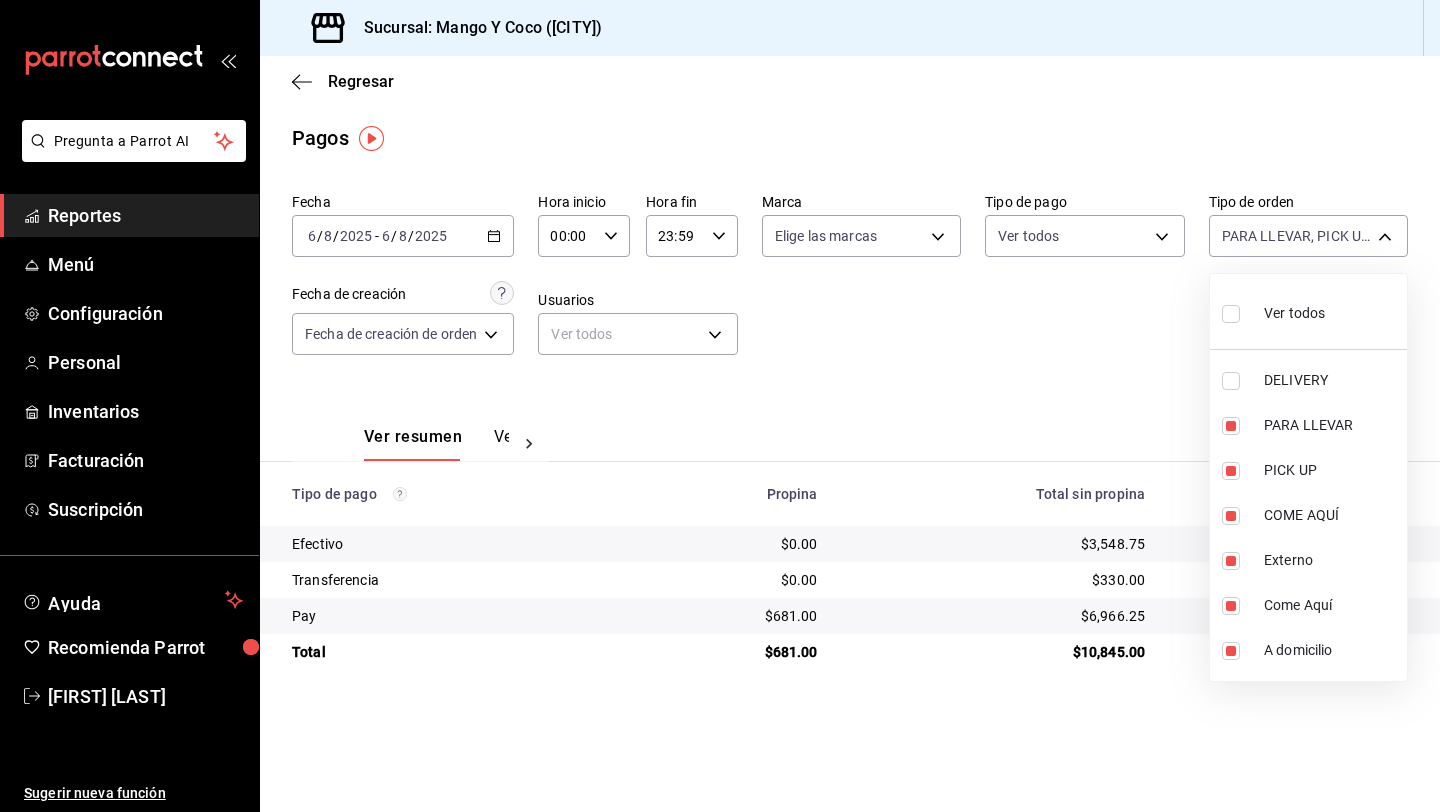 click at bounding box center (1235, 381) 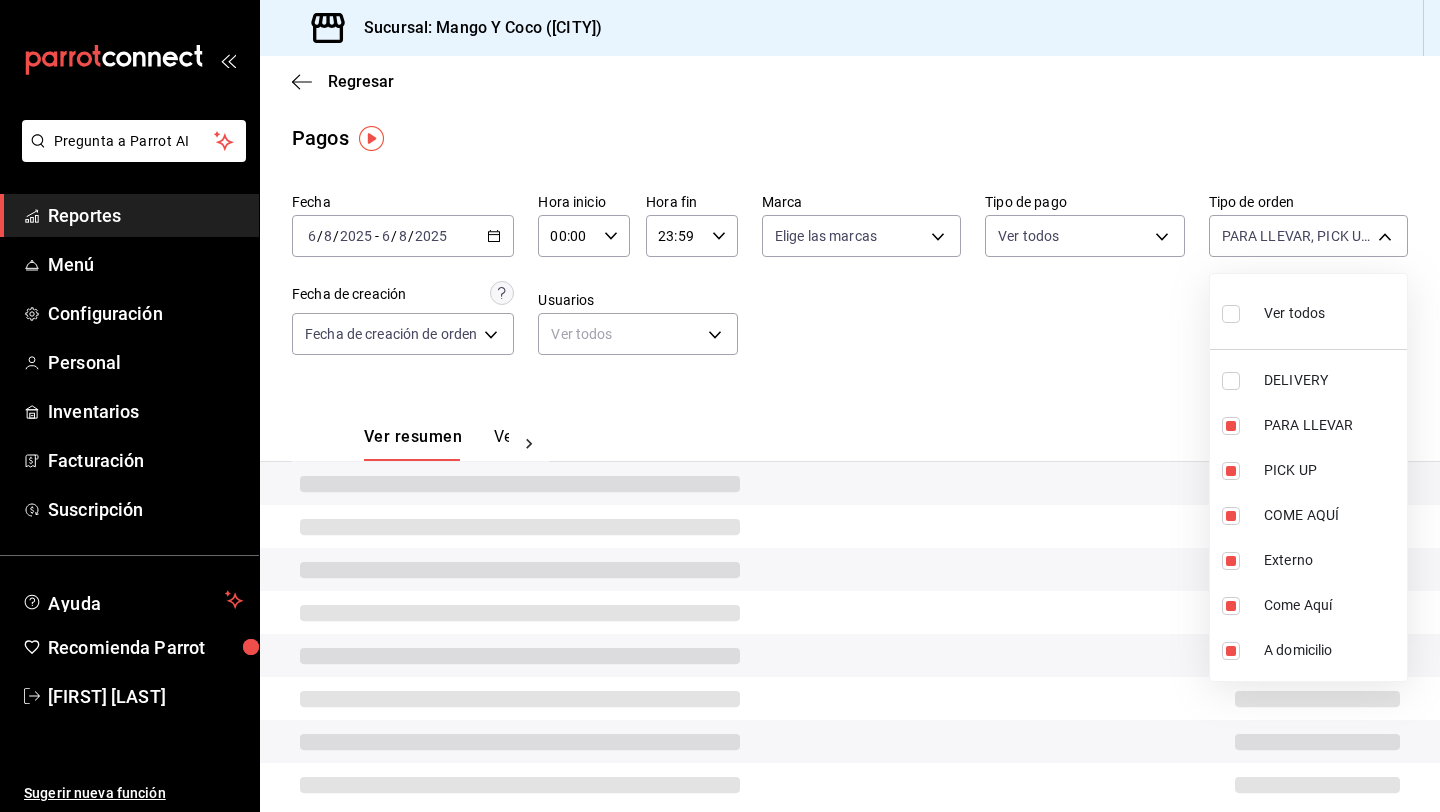 click at bounding box center (1231, 314) 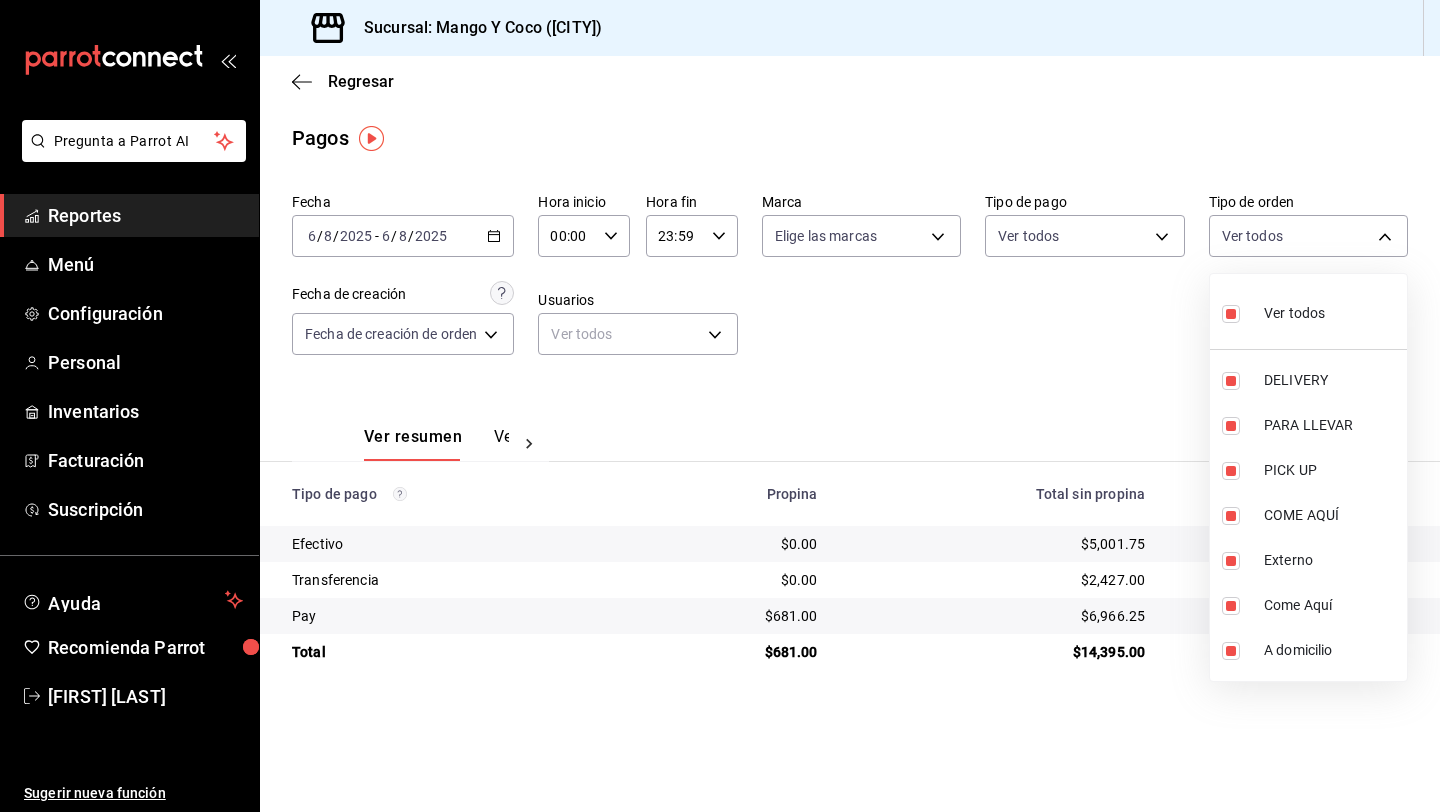 click at bounding box center [1231, 314] 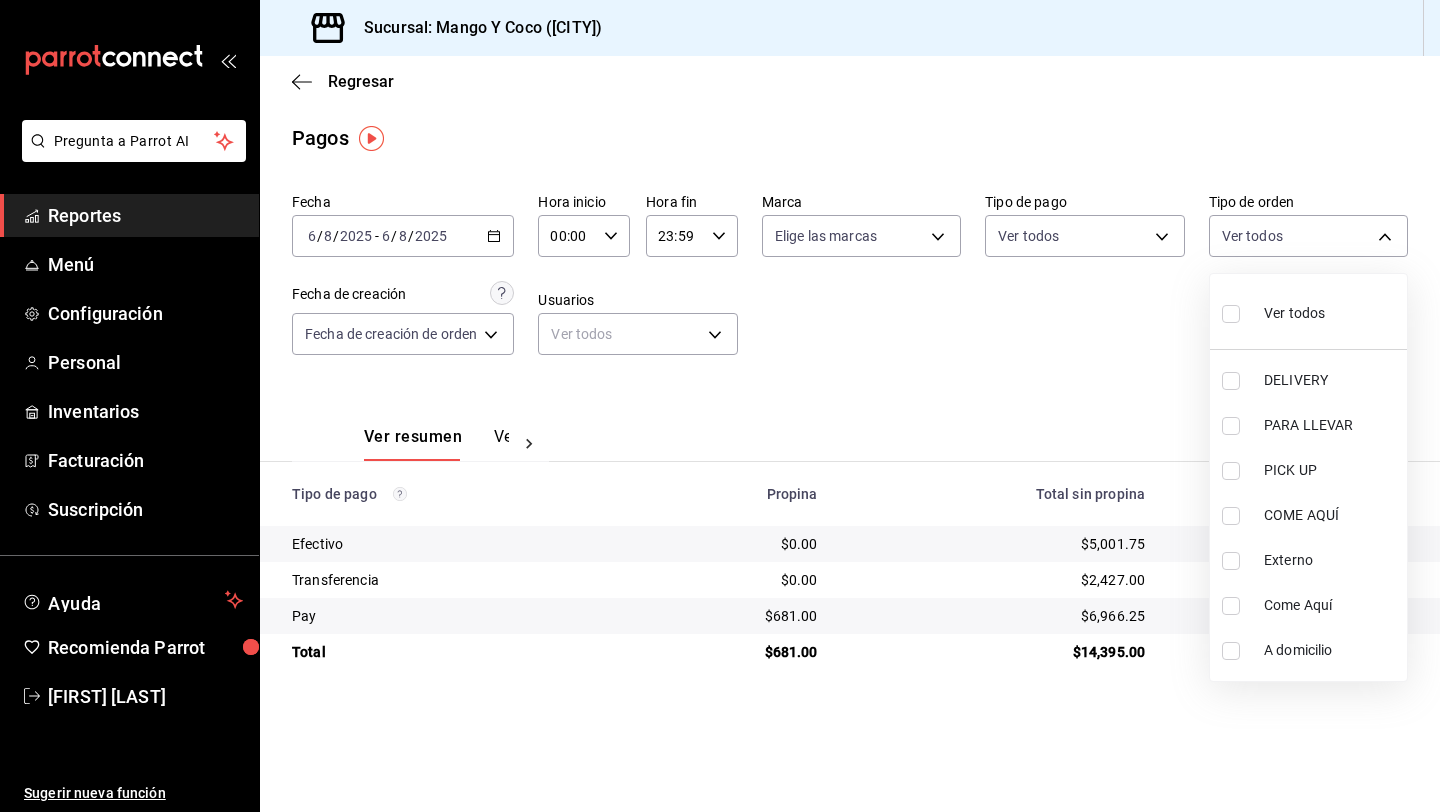 click at bounding box center (1231, 381) 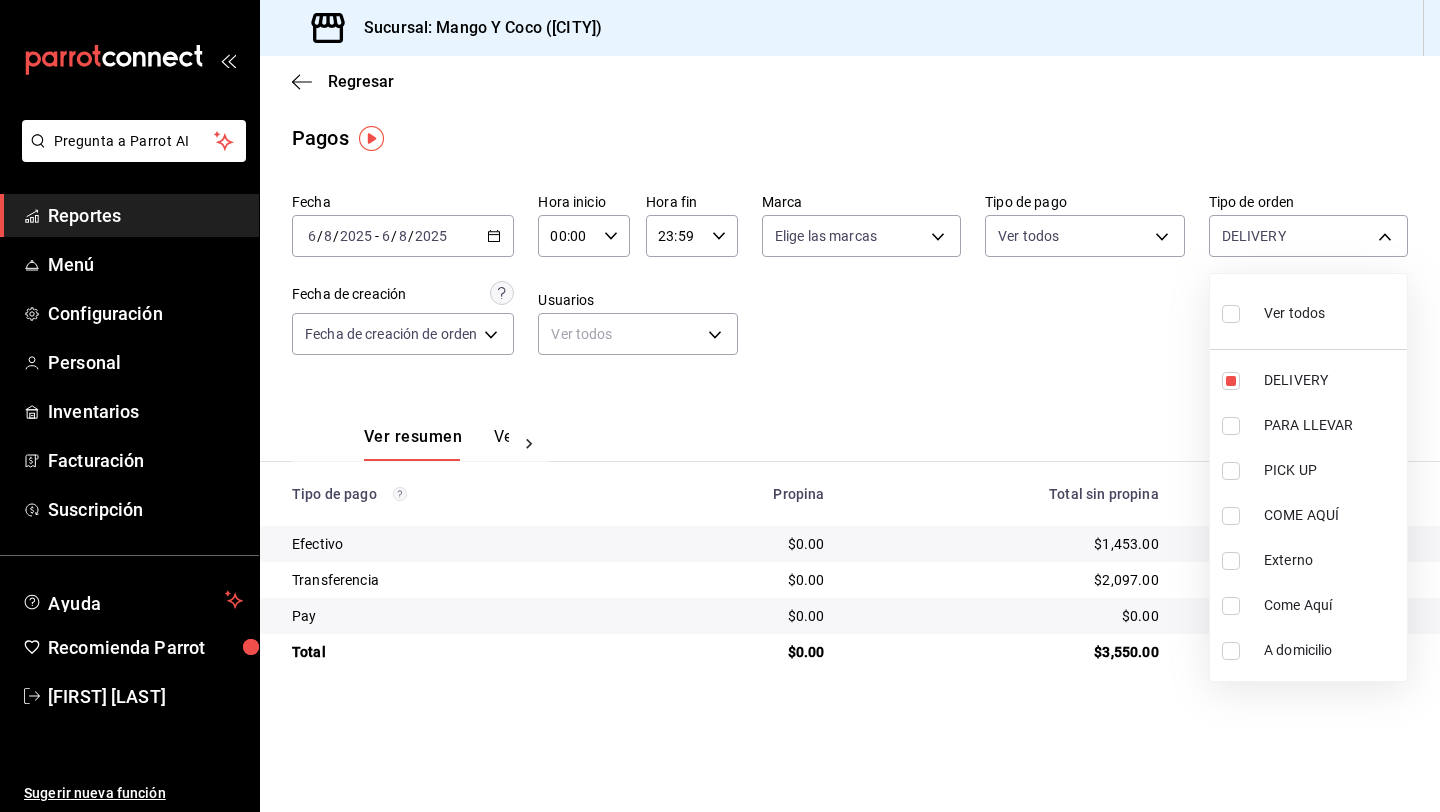 click at bounding box center [720, 406] 